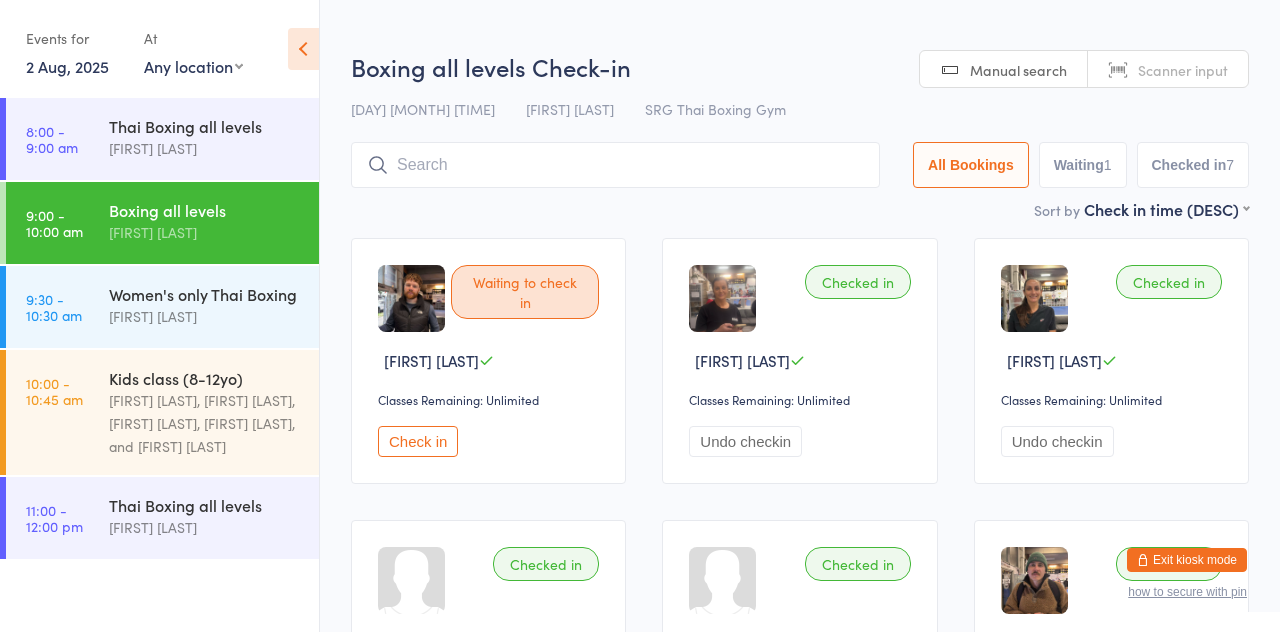 scroll, scrollTop: 0, scrollLeft: 0, axis: both 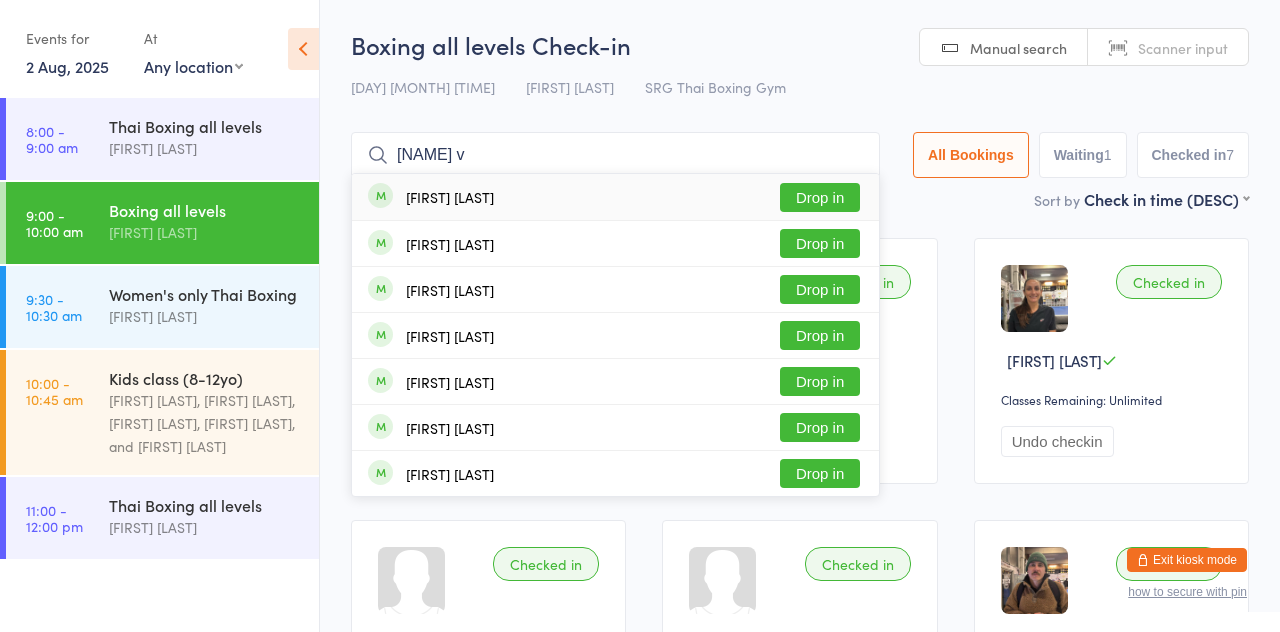 type on "[NAME] v" 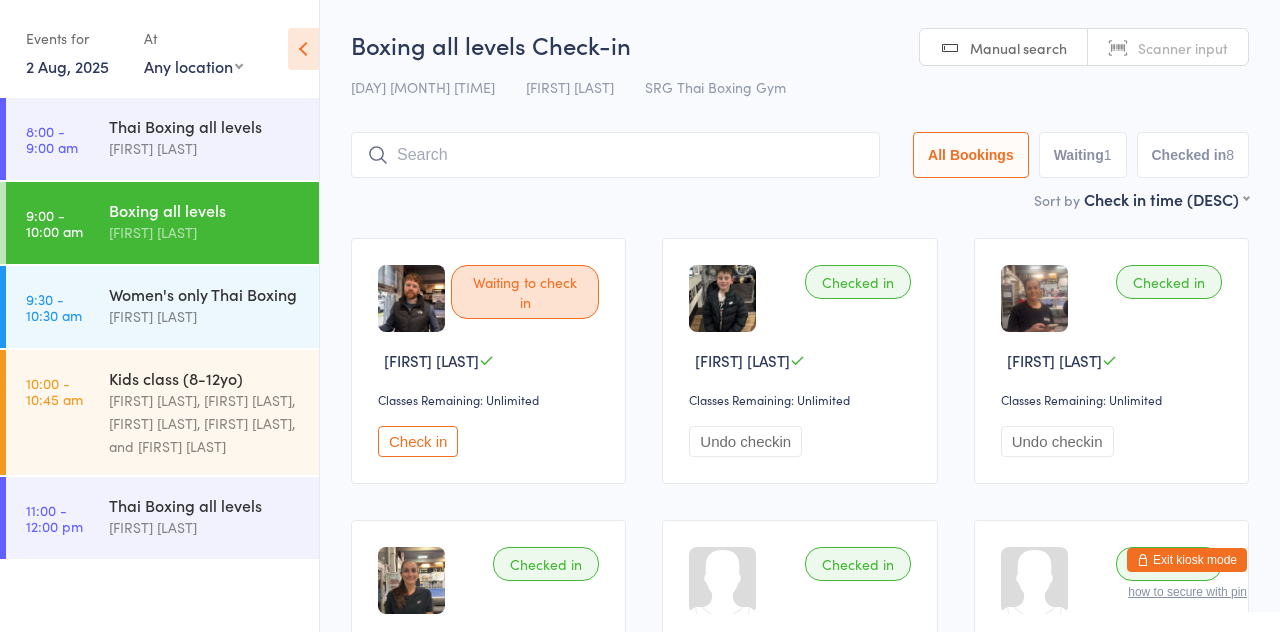 click on "Sort by   Check in time (DESC) First name (ASC) First name (DESC) Last name (ASC) Last name (DESC) Check in time (ASC) Check in time (DESC) Rank (ASC) Rank (DESC)" at bounding box center [800, 199] 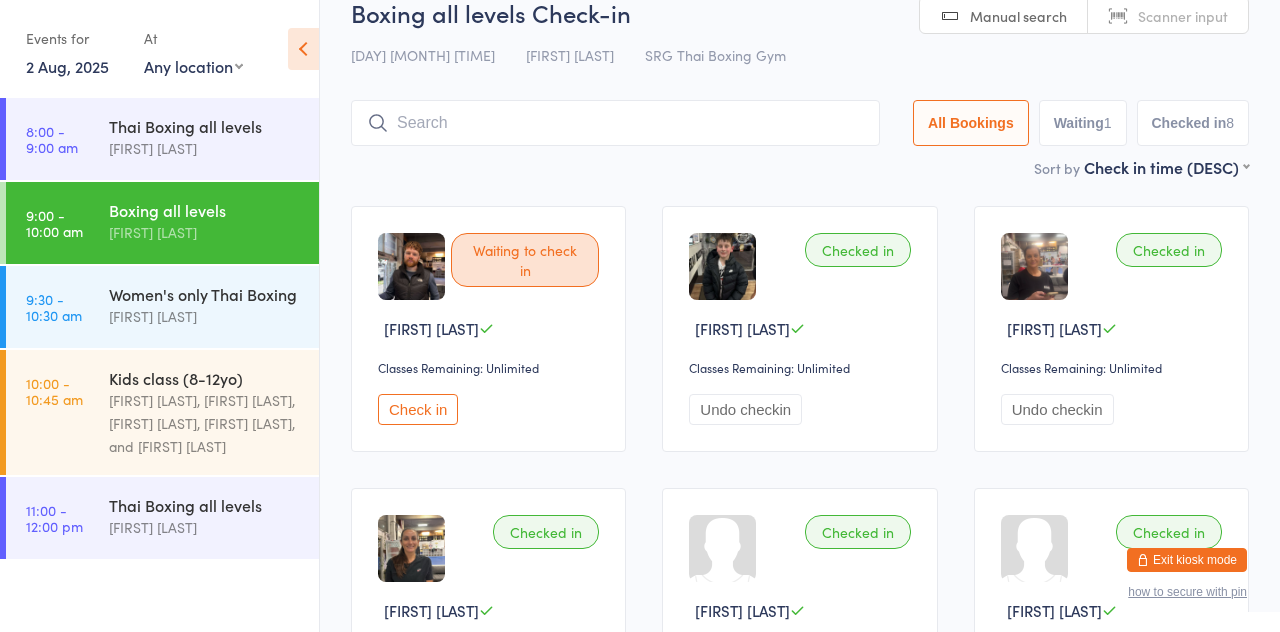 scroll, scrollTop: 31, scrollLeft: 0, axis: vertical 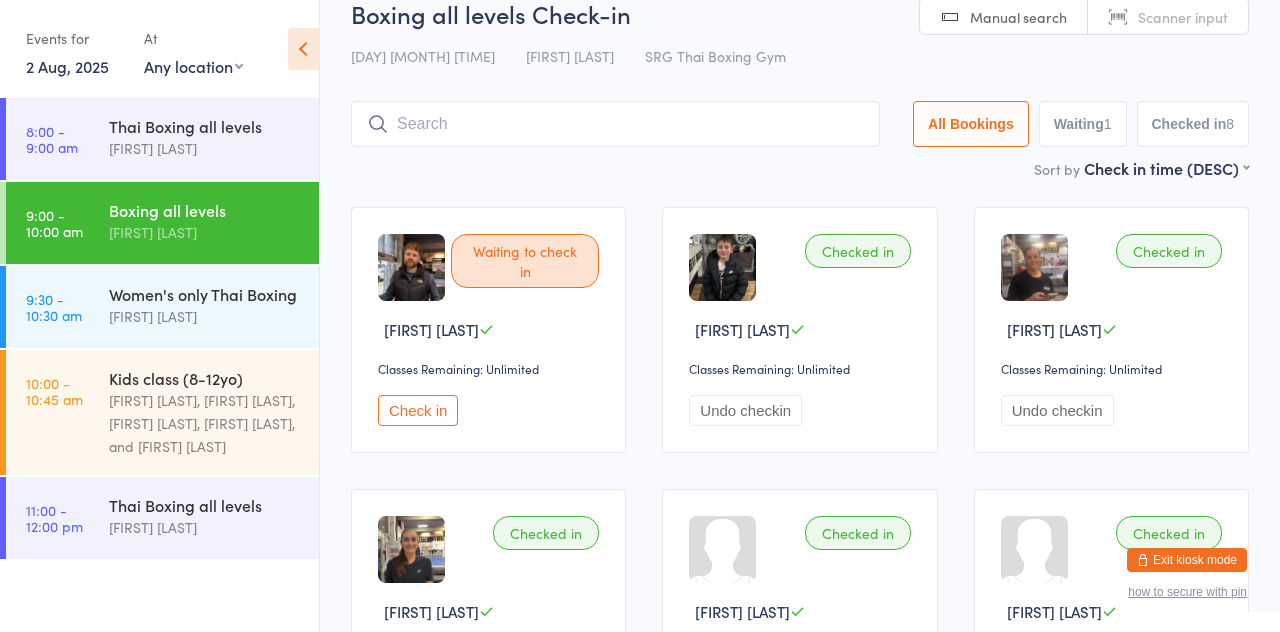 click on "11:00 - 12:00 pm" at bounding box center (54, 518) 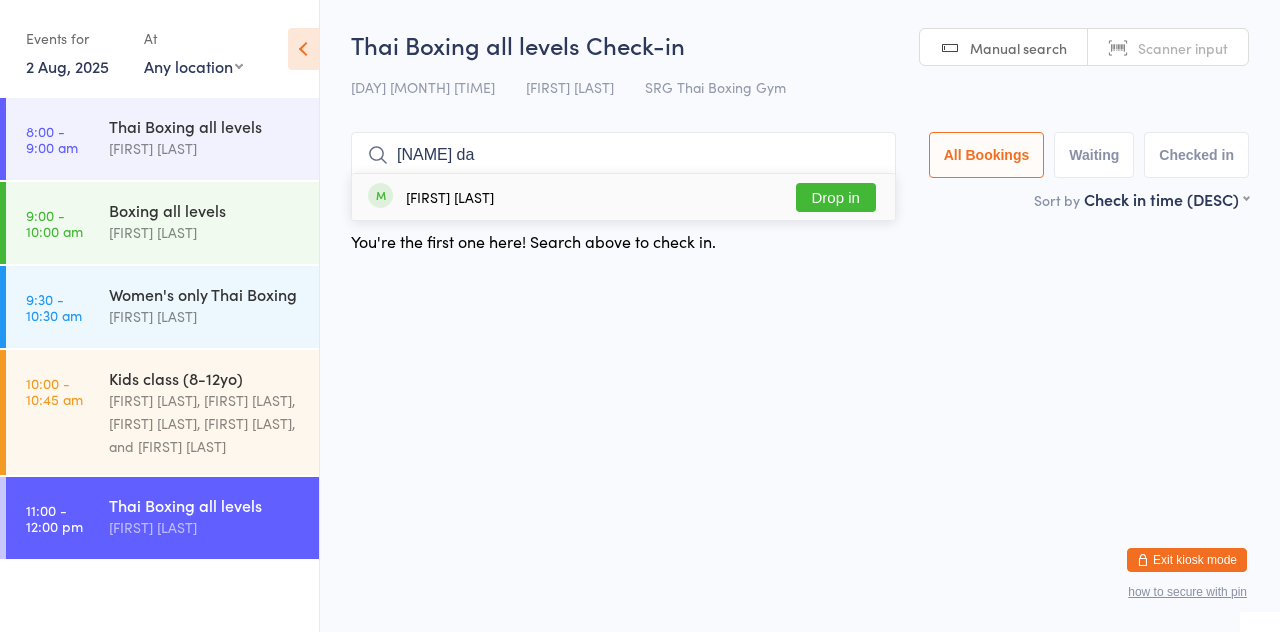 type on "[NAME] da" 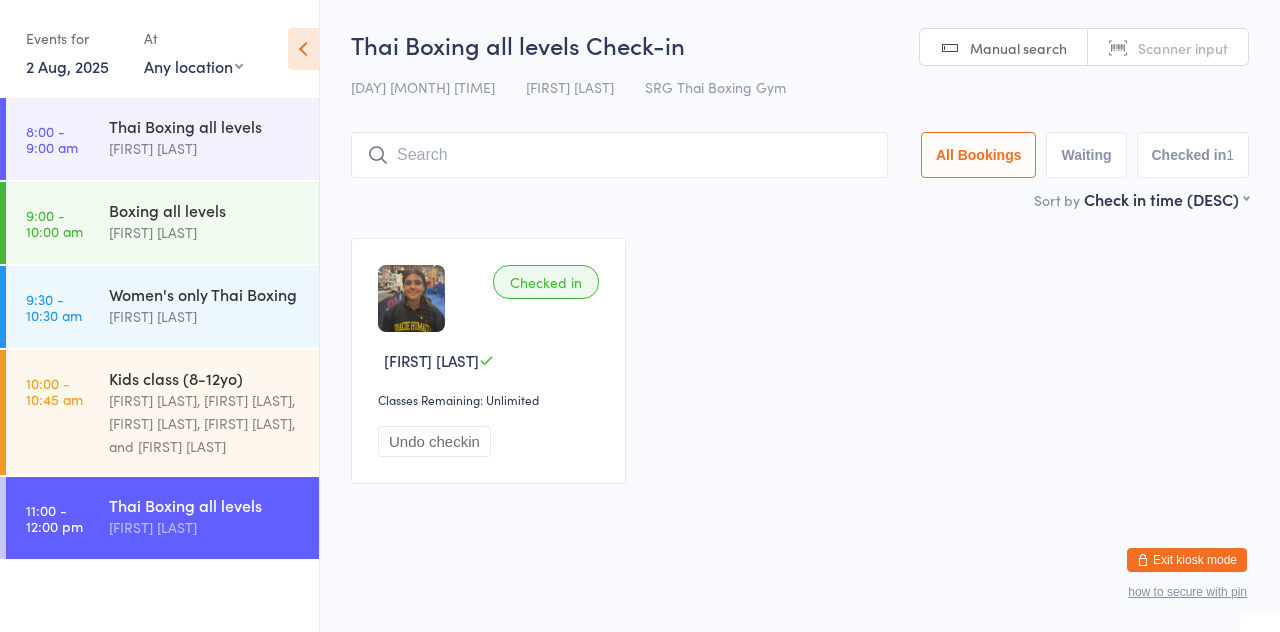 click at bounding box center [619, 155] 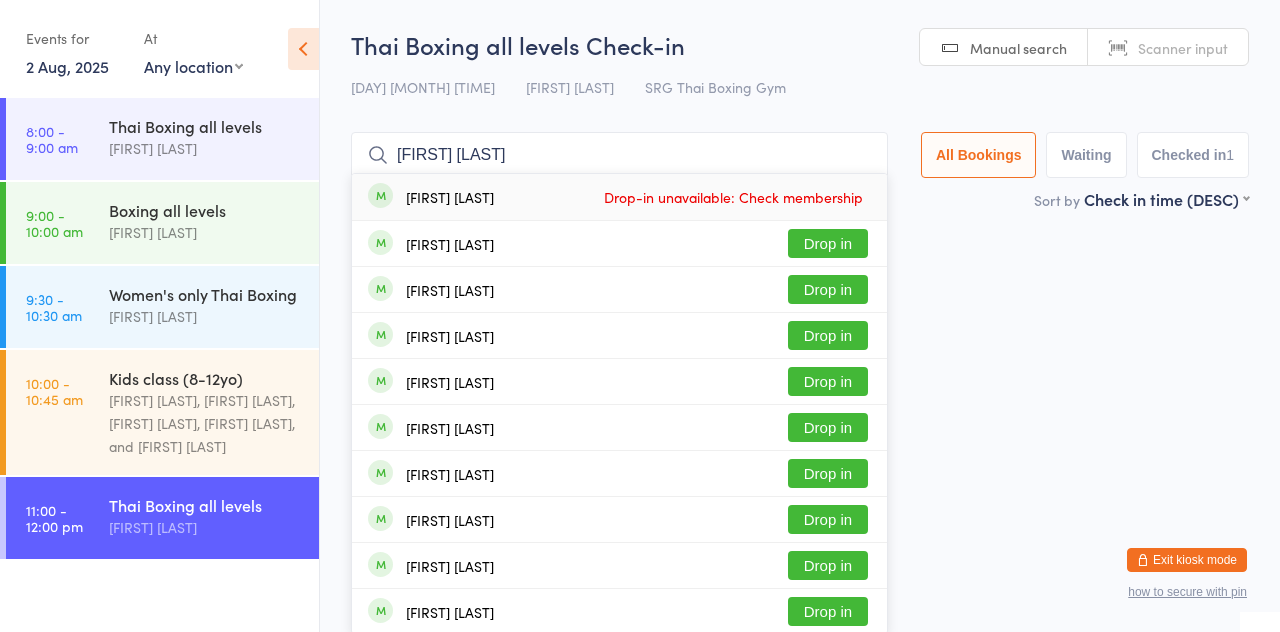type on "[FIRST] [LAST]" 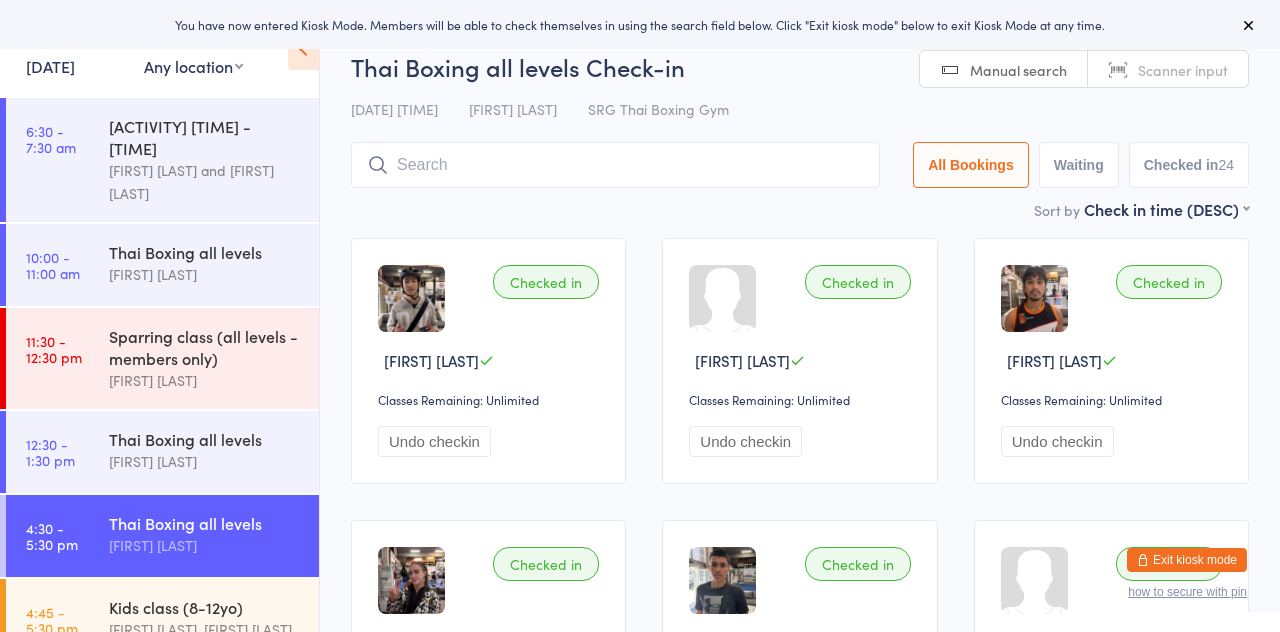 scroll, scrollTop: 0, scrollLeft: 0, axis: both 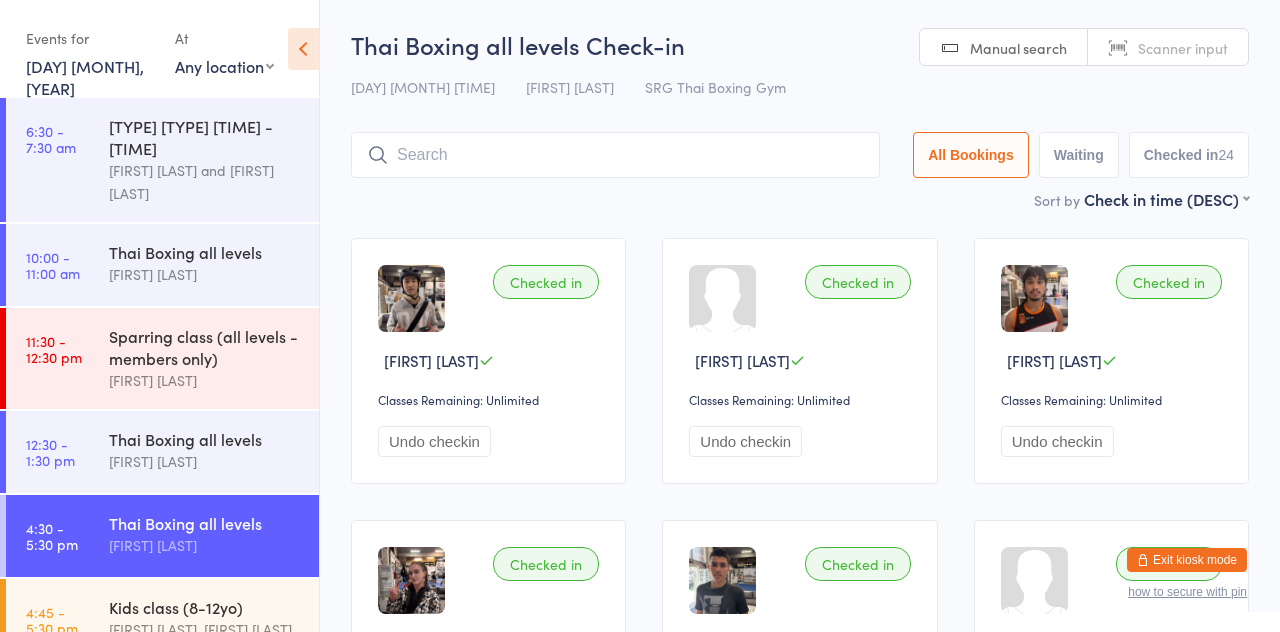 click at bounding box center [615, 155] 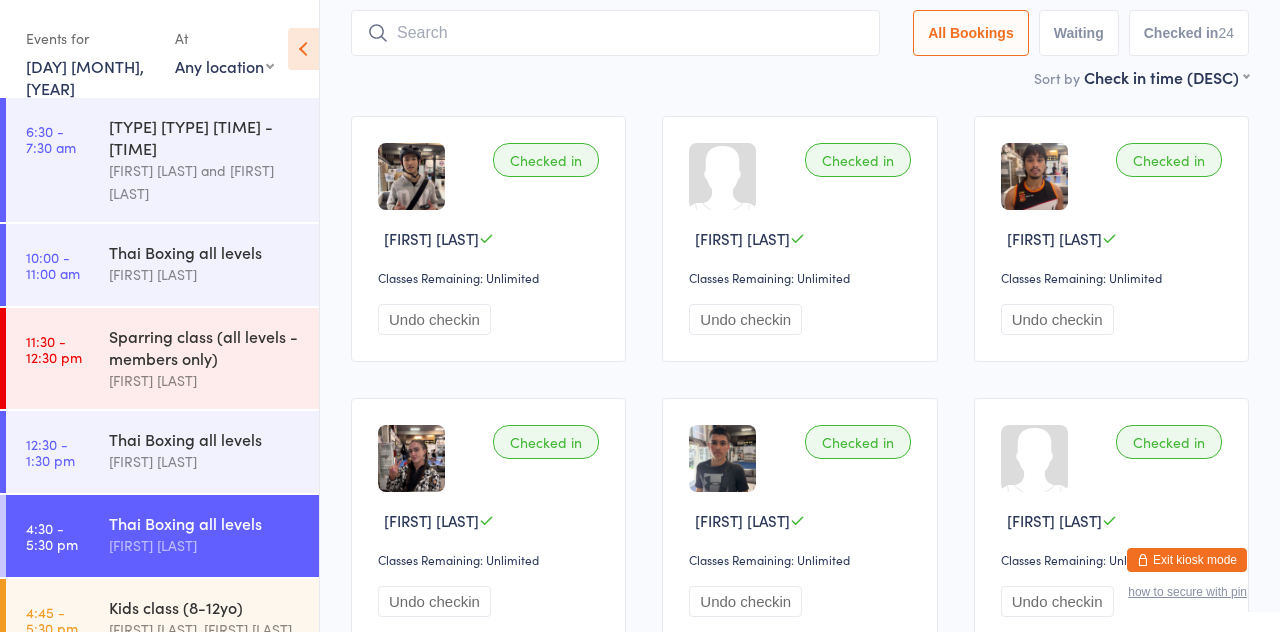 scroll, scrollTop: 133, scrollLeft: 0, axis: vertical 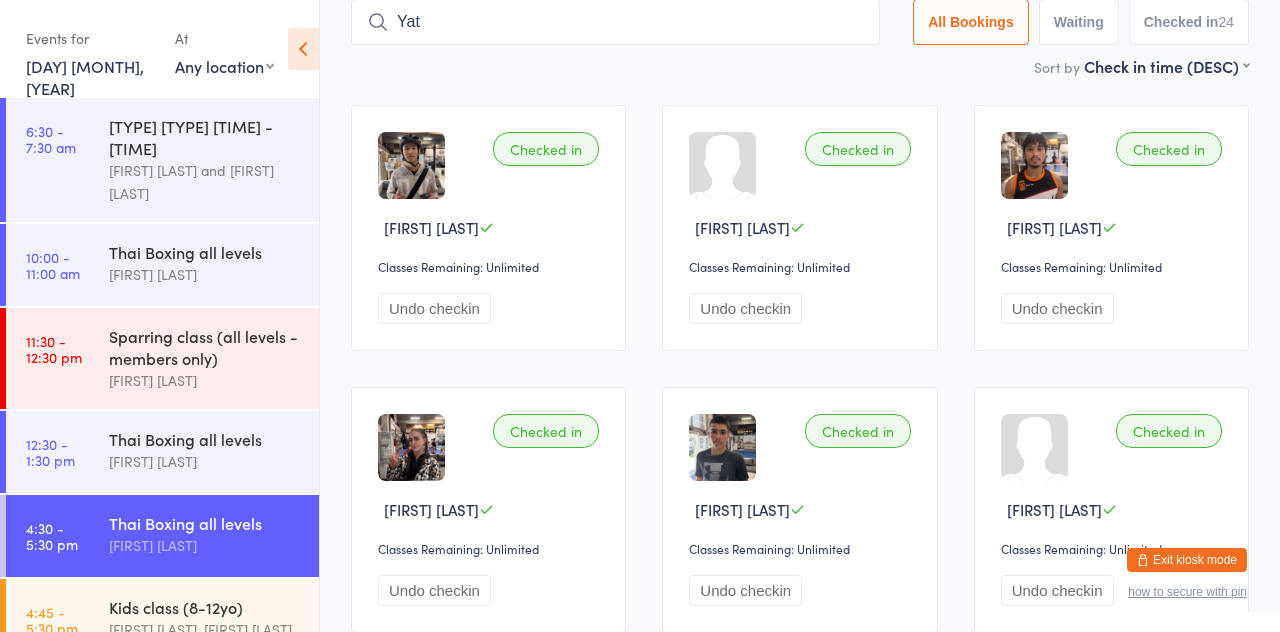 type on "Yat" 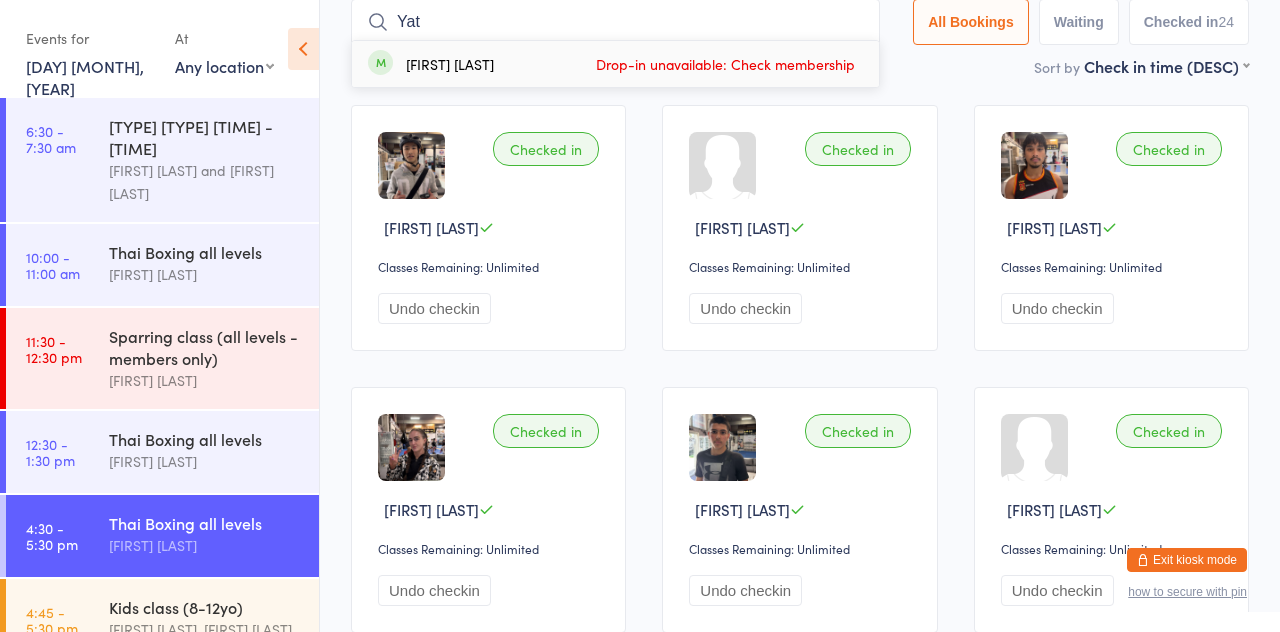 click on "Yat" at bounding box center (615, 22) 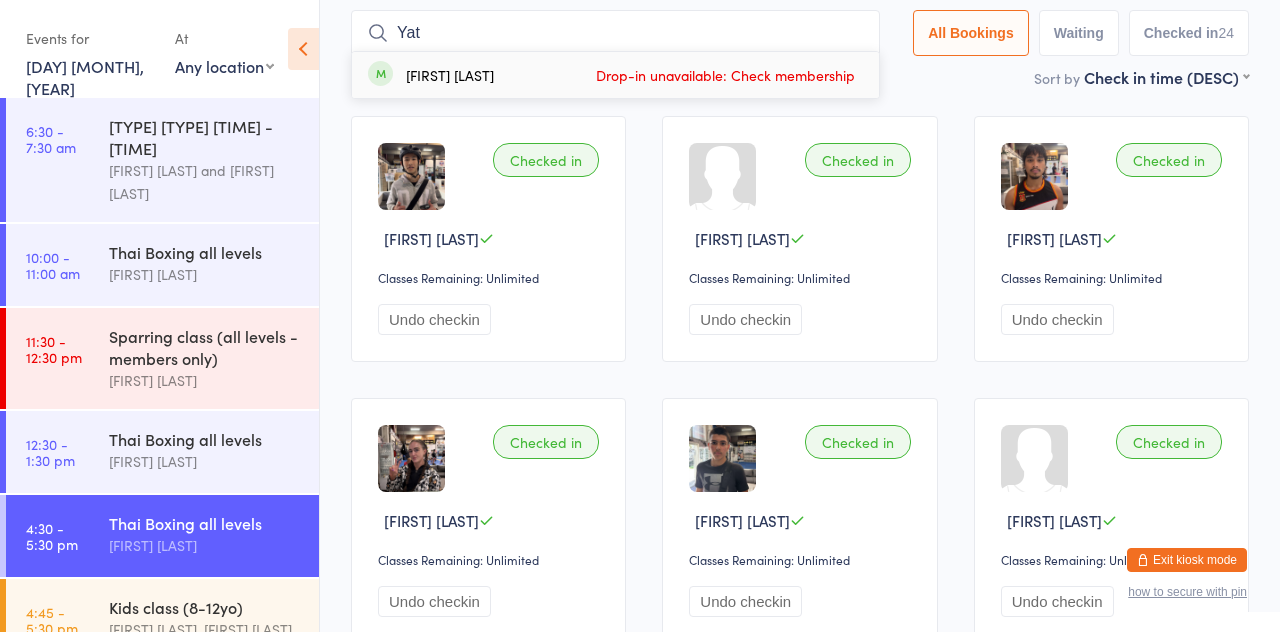 scroll, scrollTop: 132, scrollLeft: 0, axis: vertical 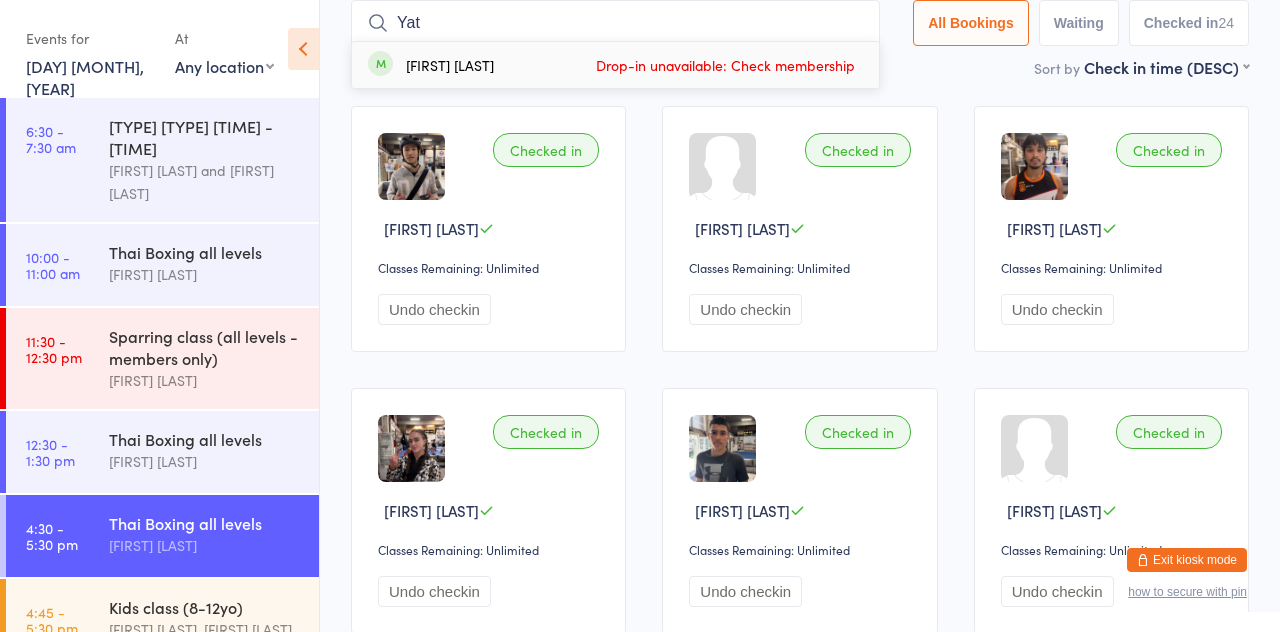 click on "Yat" at bounding box center [615, 23] 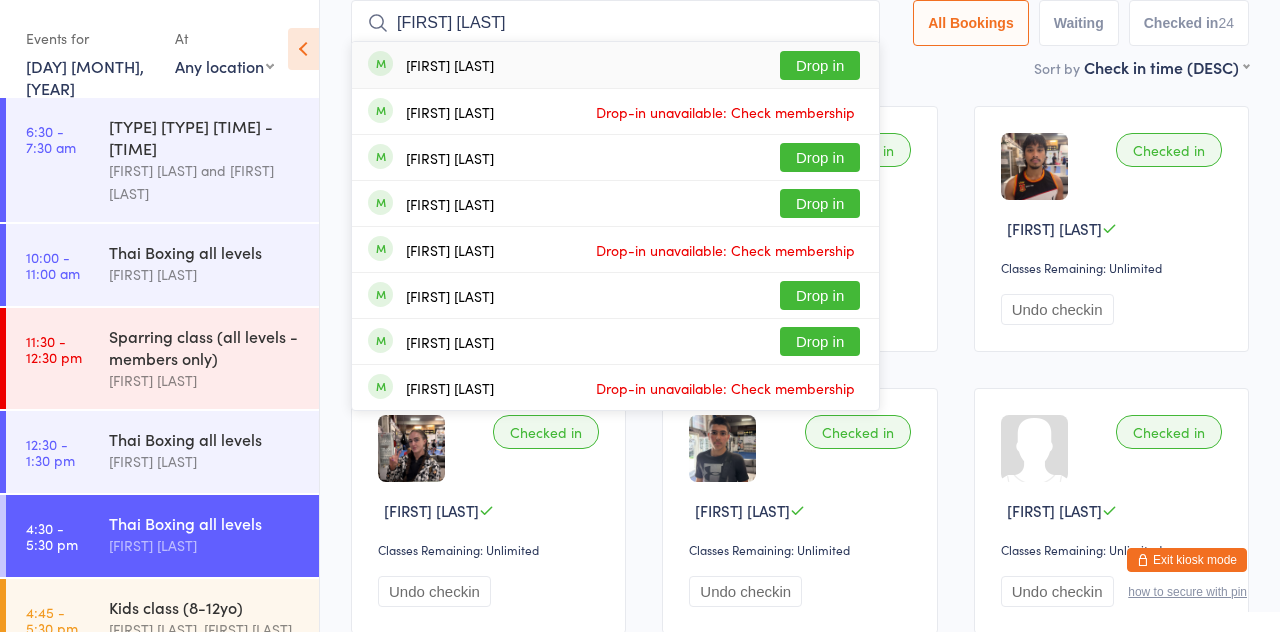 type on "Sam clayton" 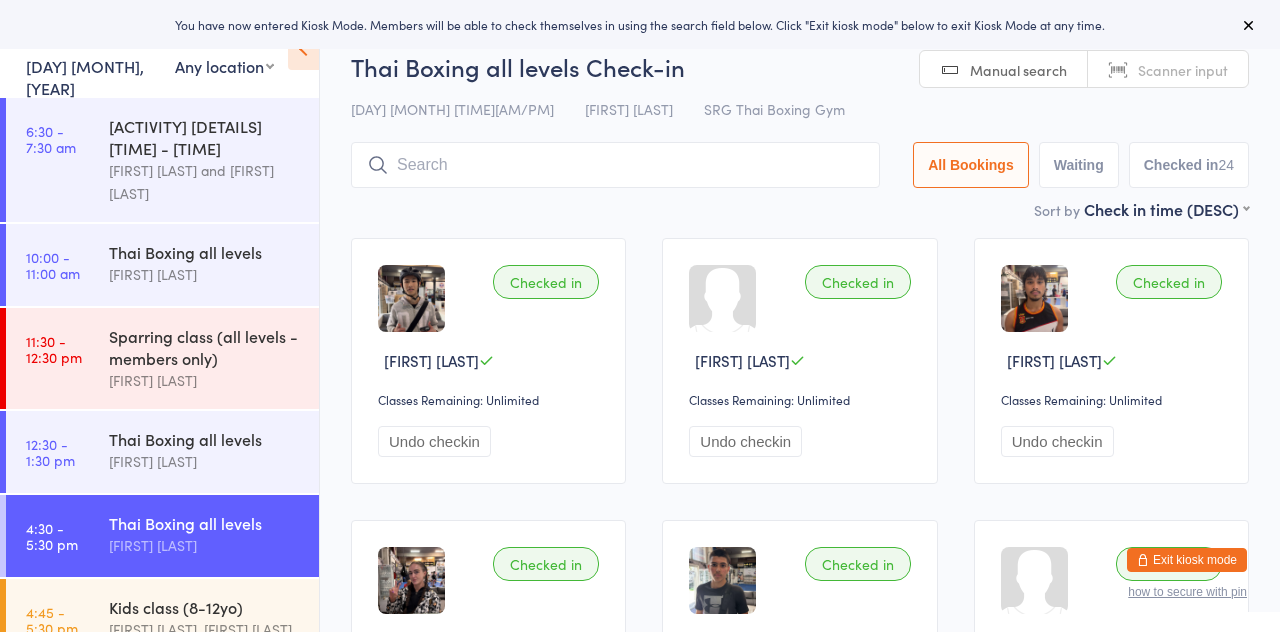 scroll, scrollTop: 0, scrollLeft: 0, axis: both 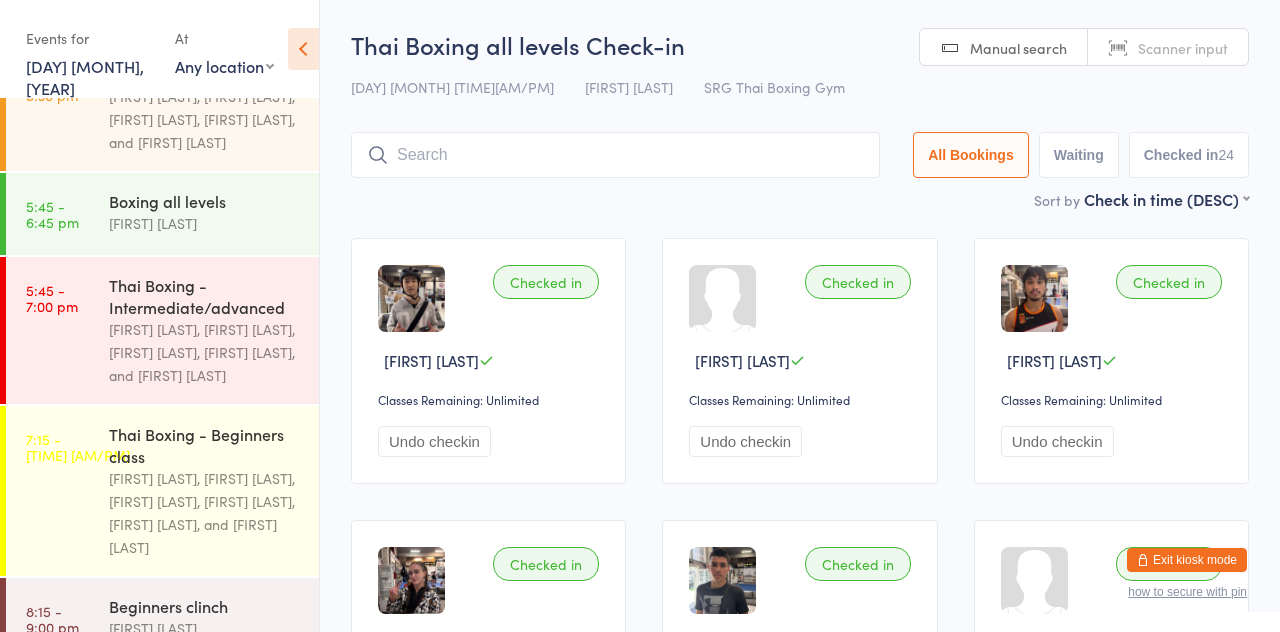 click on "[DAY] [MONTH], [YEAR]" at bounding box center (85, 77) 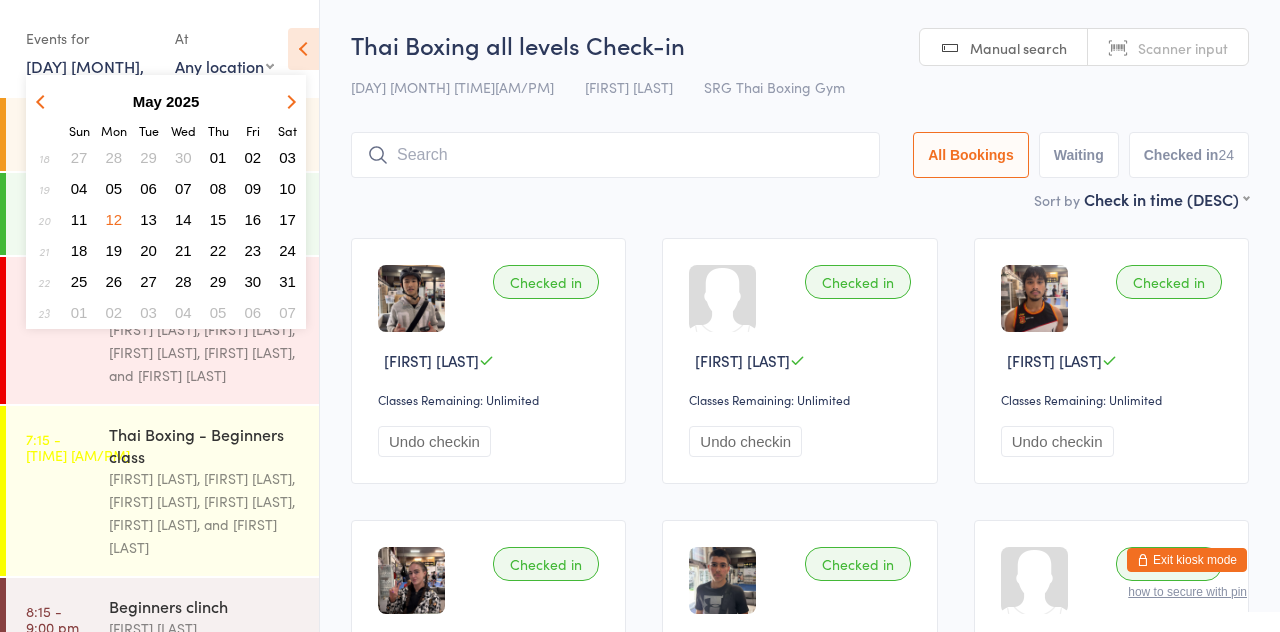 click at bounding box center [288, 101] 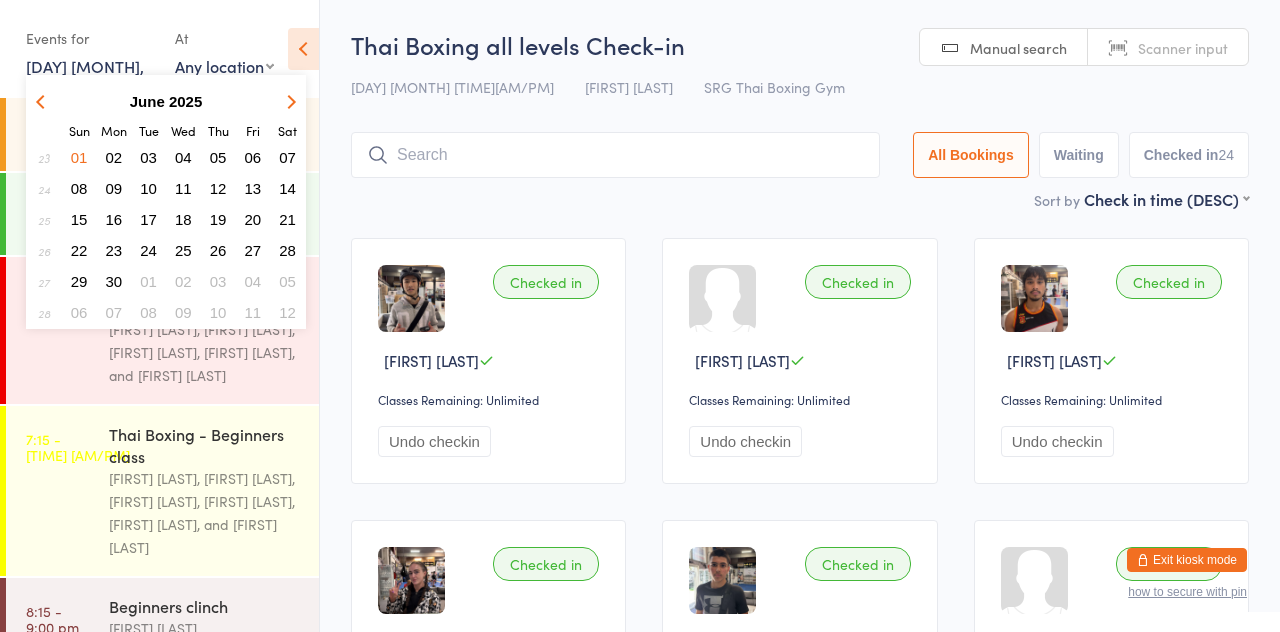 click at bounding box center [288, 101] 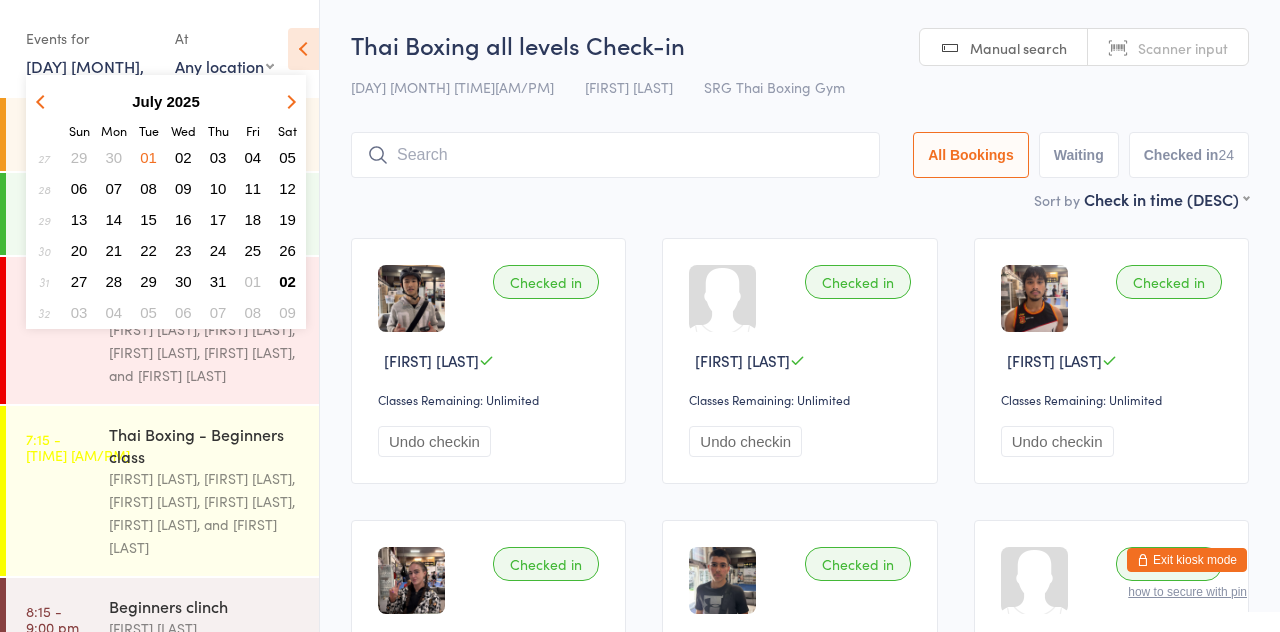 click on "02" at bounding box center [287, 281] 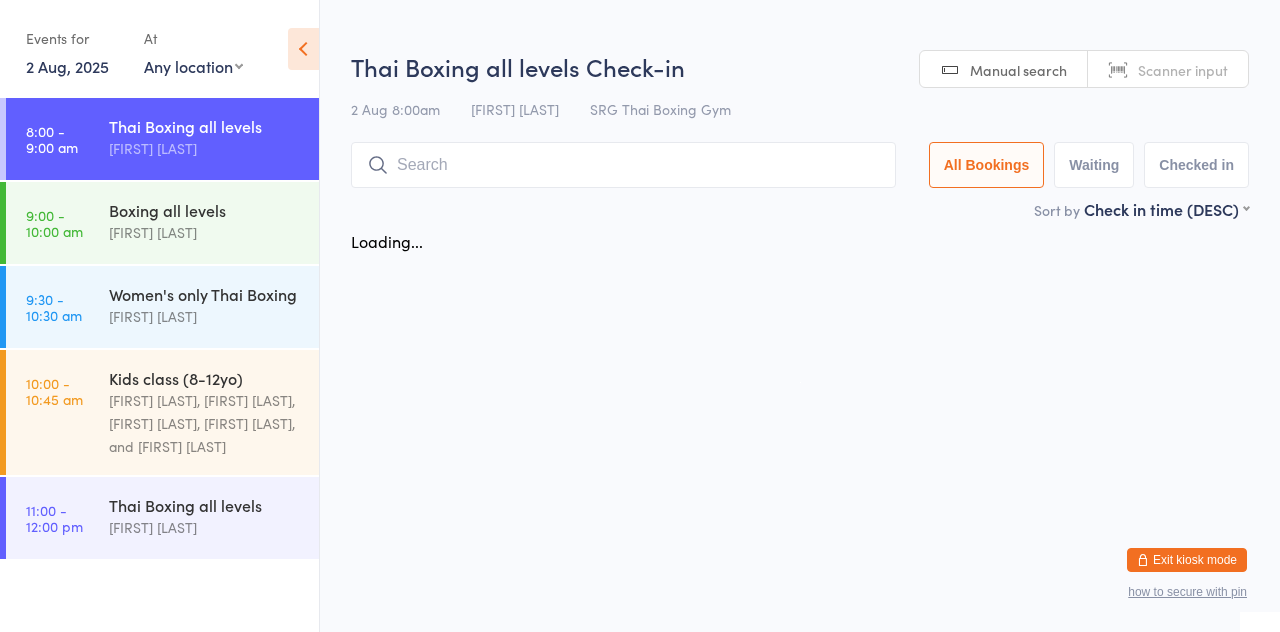 scroll, scrollTop: 0, scrollLeft: 0, axis: both 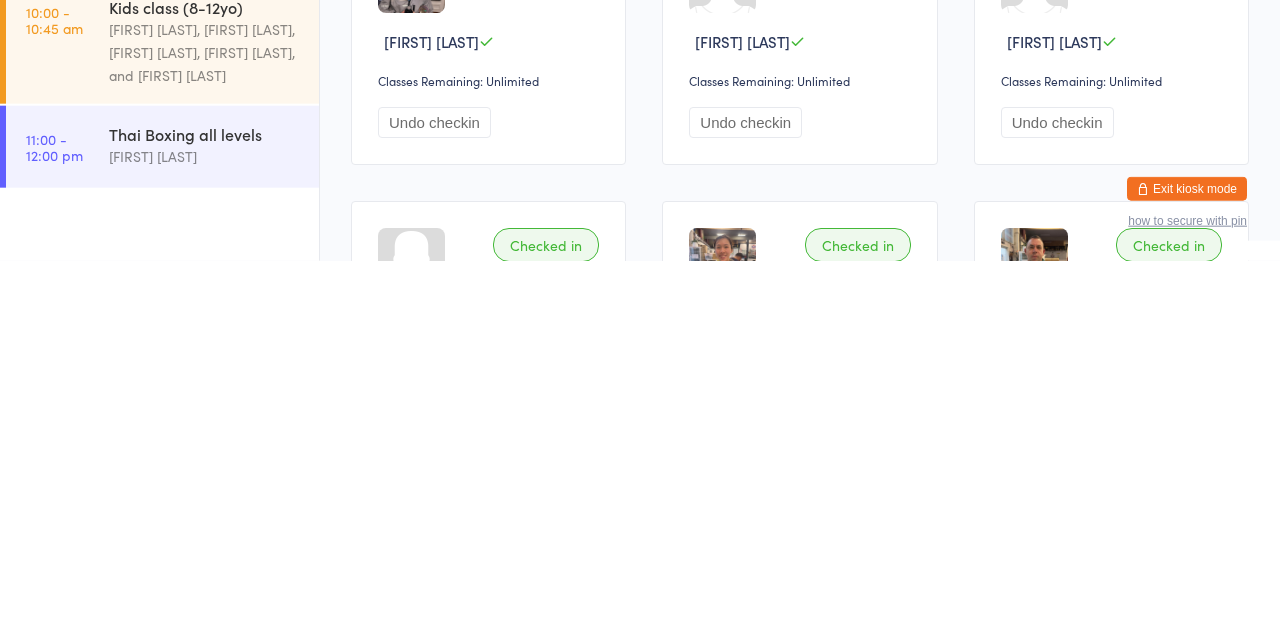 click on "[TIME] - [TIME] [AM/PM]" at bounding box center (54, 518) 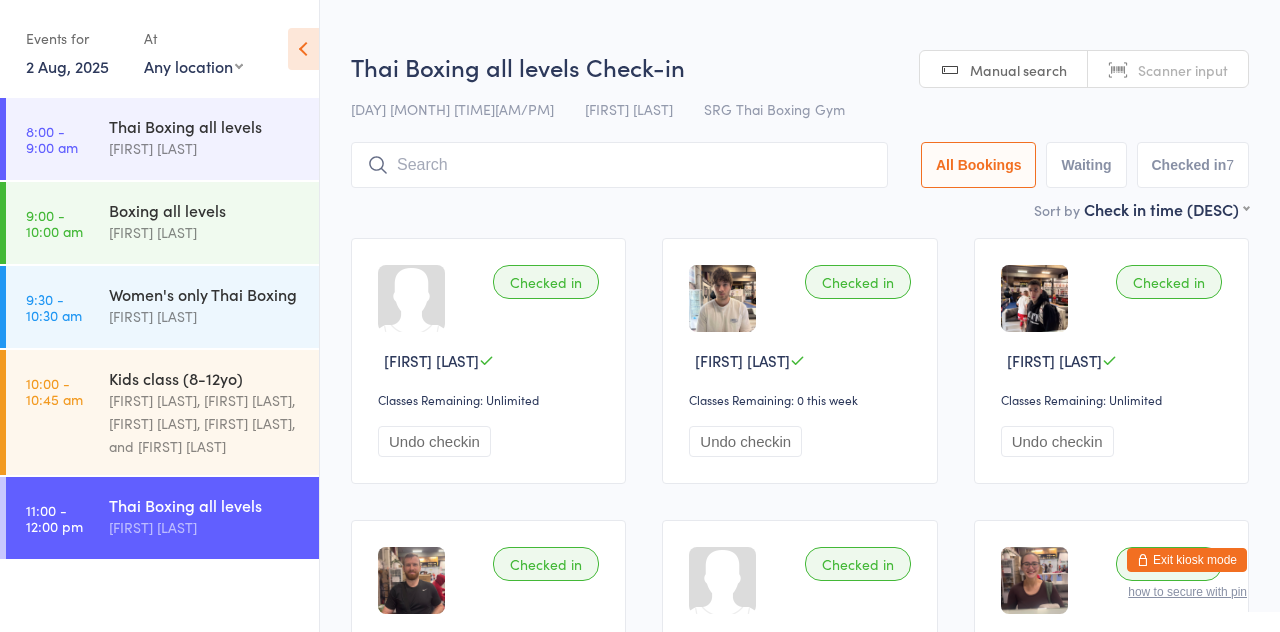 click on "Checked in [FIRST] [LAST] Classes Remaining: Unlimited Undo checkin Checked in [FIRST] [LAST] Classes Remaining: 0 this week Undo checkin Checked in [FIRST] [LAST] Classes Remaining: Unlimited Undo checkin Checked in [FIRST] [LAST] Classes Remaining: Unlimited Undo checkin Checked in [FIRST] [LAST] Classes Remaining: Unlimited Undo checkin Checked in [FIRST] [LAST] Classes Remaining: Unlimited Undo checkin Checked in [FIRST] [LAST] Classes Remaining: Unlimited Undo checkin" at bounding box center [800, 643] 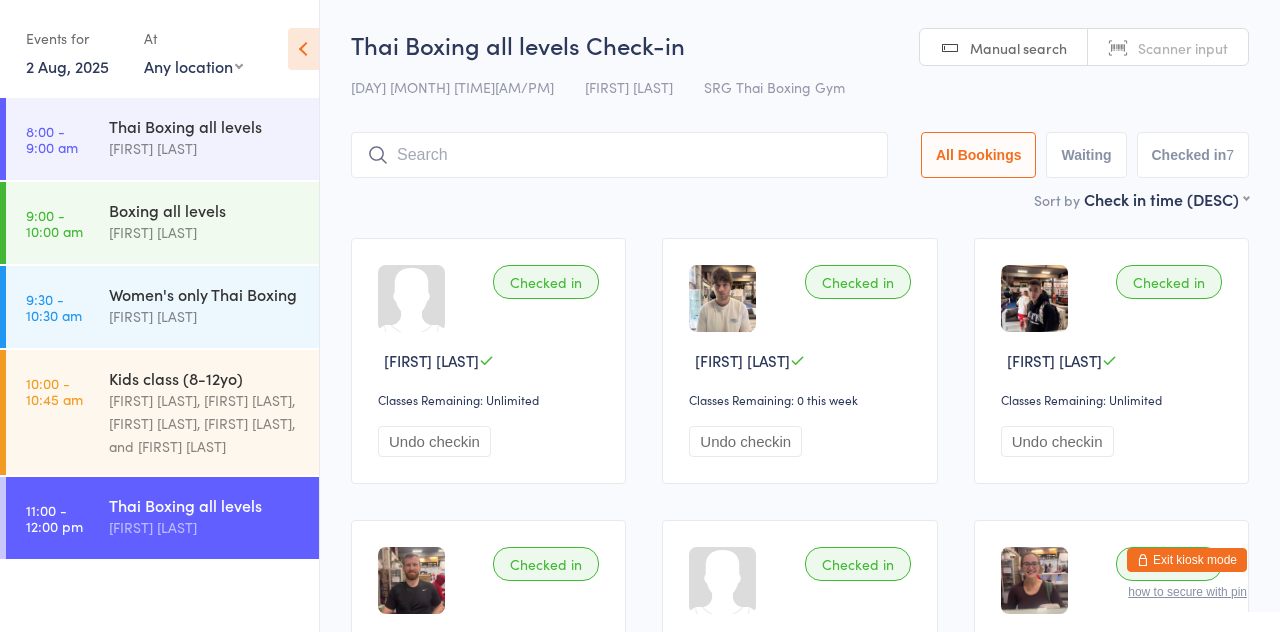 click at bounding box center [619, 155] 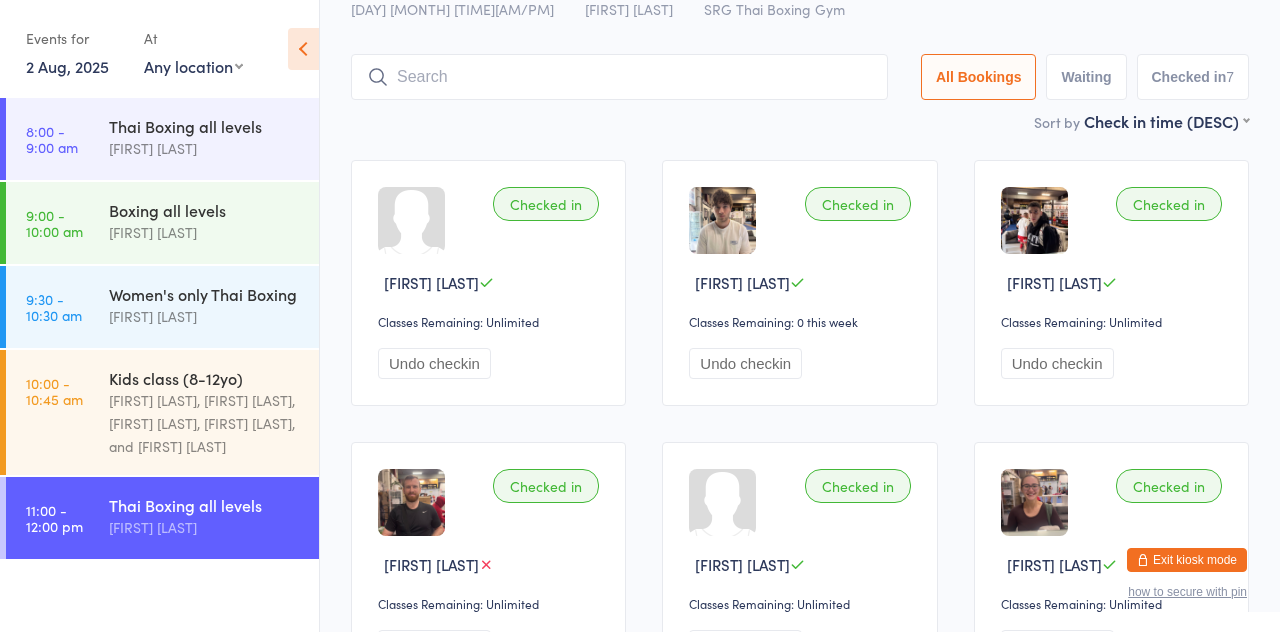 scroll, scrollTop: 133, scrollLeft: 0, axis: vertical 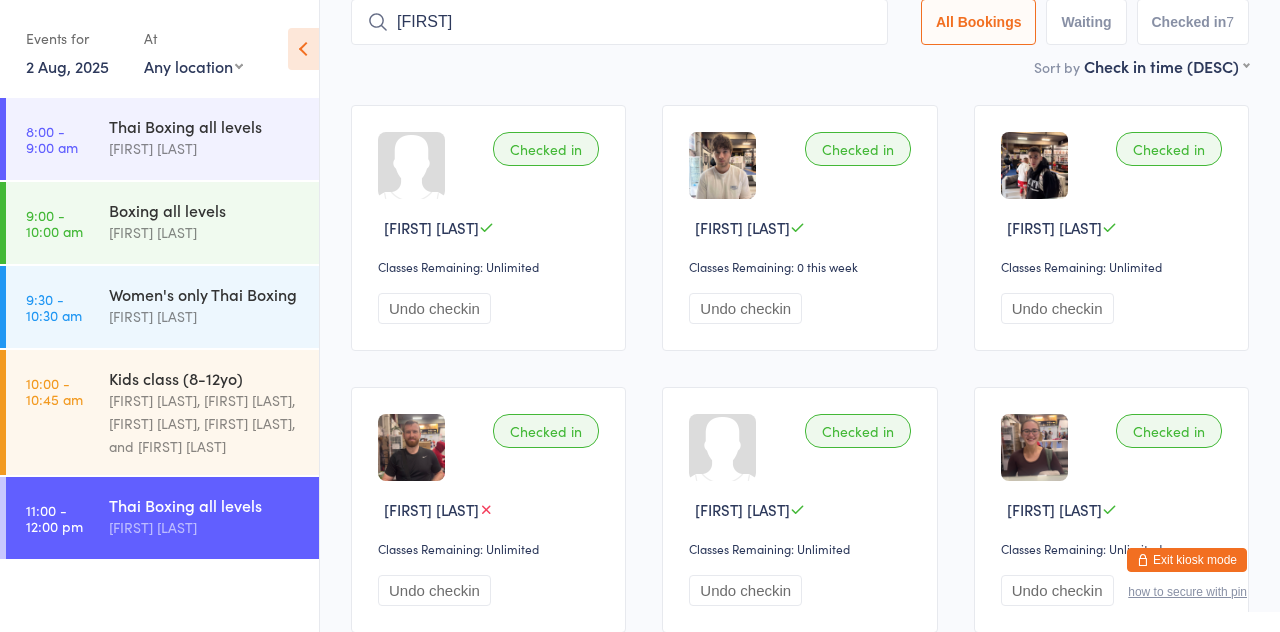 type on "[FIRST]" 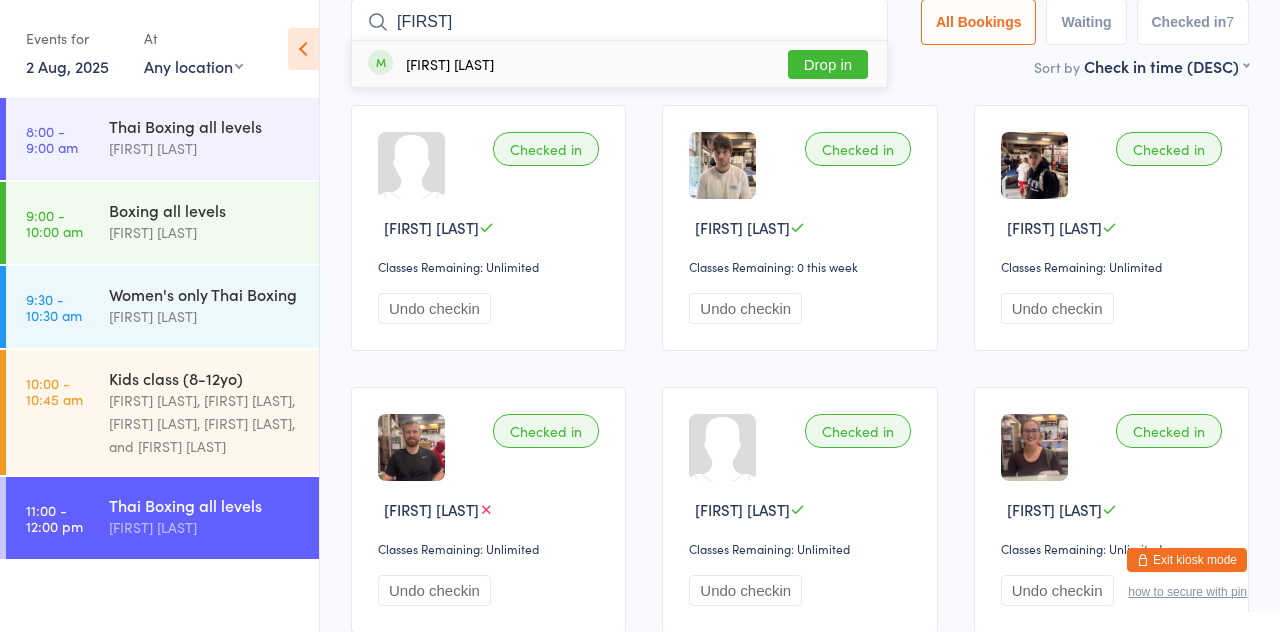 click on "Drop in" at bounding box center [828, 64] 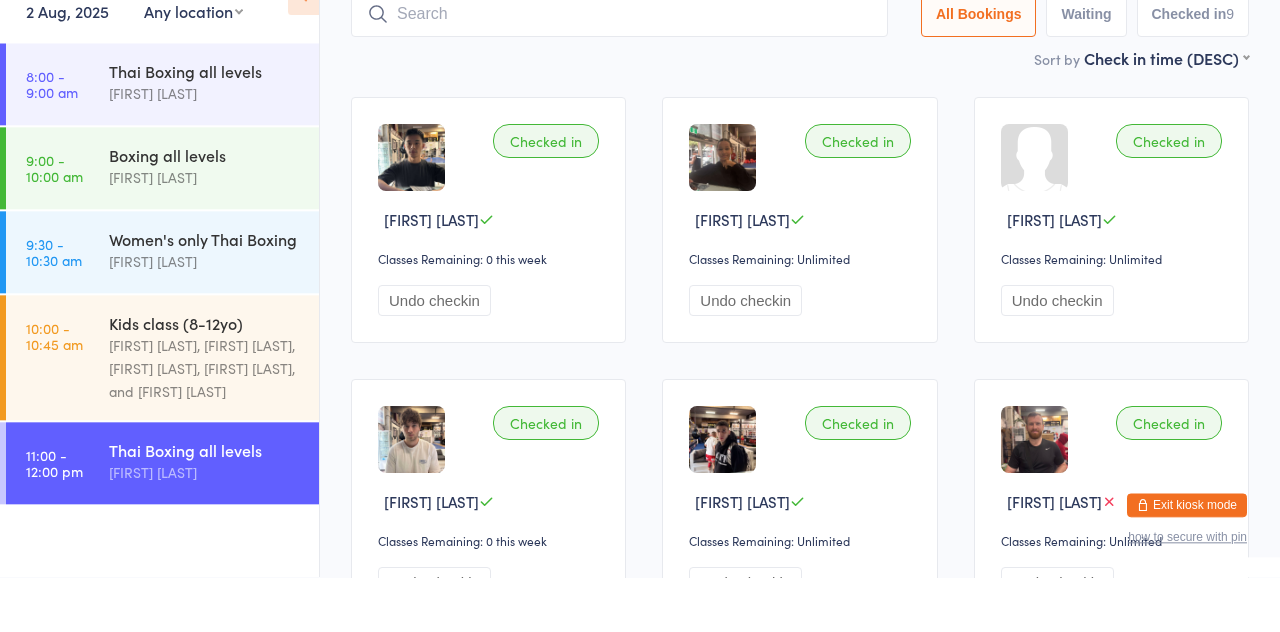 scroll, scrollTop: 0, scrollLeft: 0, axis: both 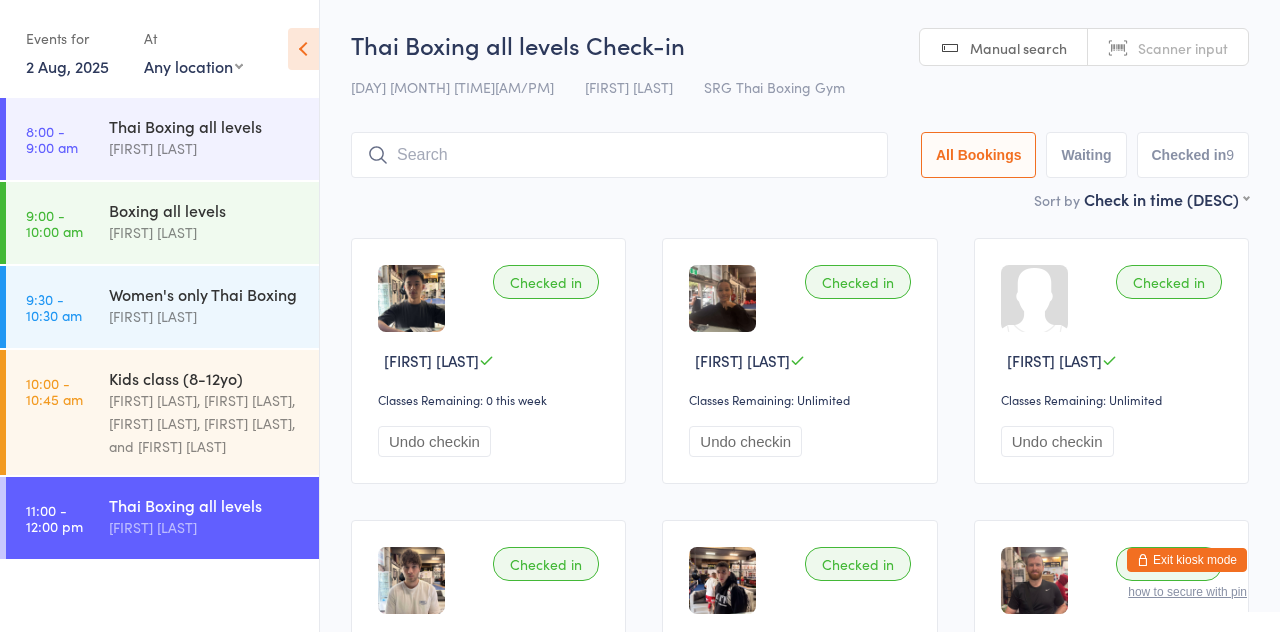 click at bounding box center (619, 155) 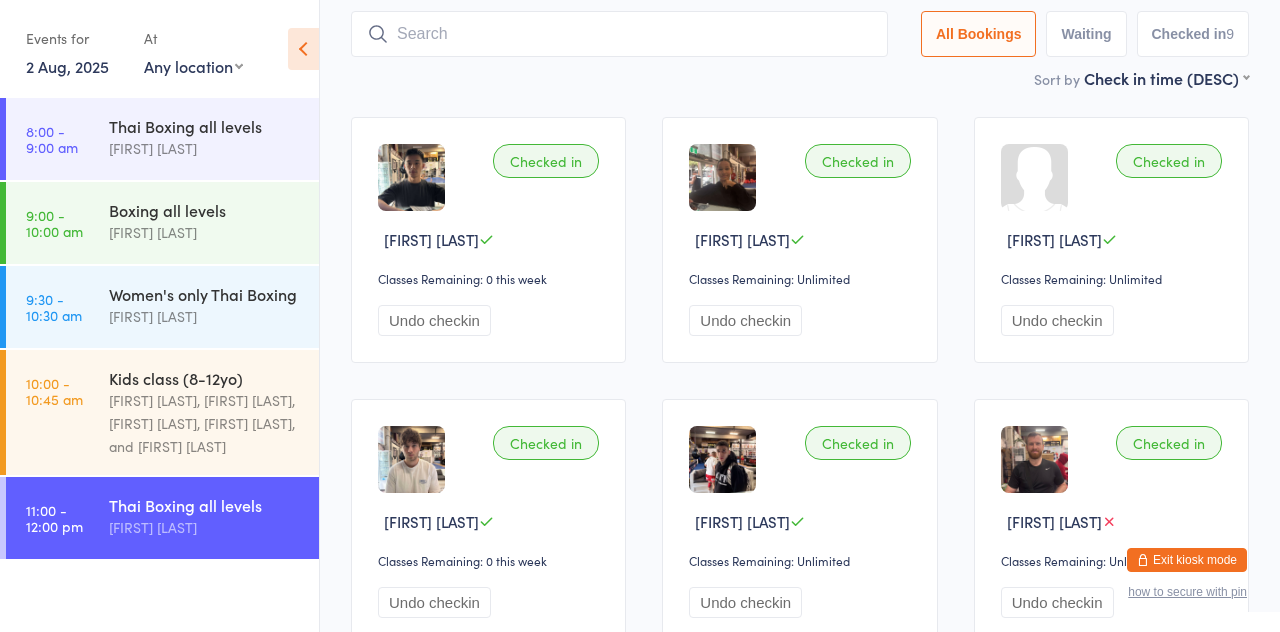 scroll, scrollTop: 133, scrollLeft: 0, axis: vertical 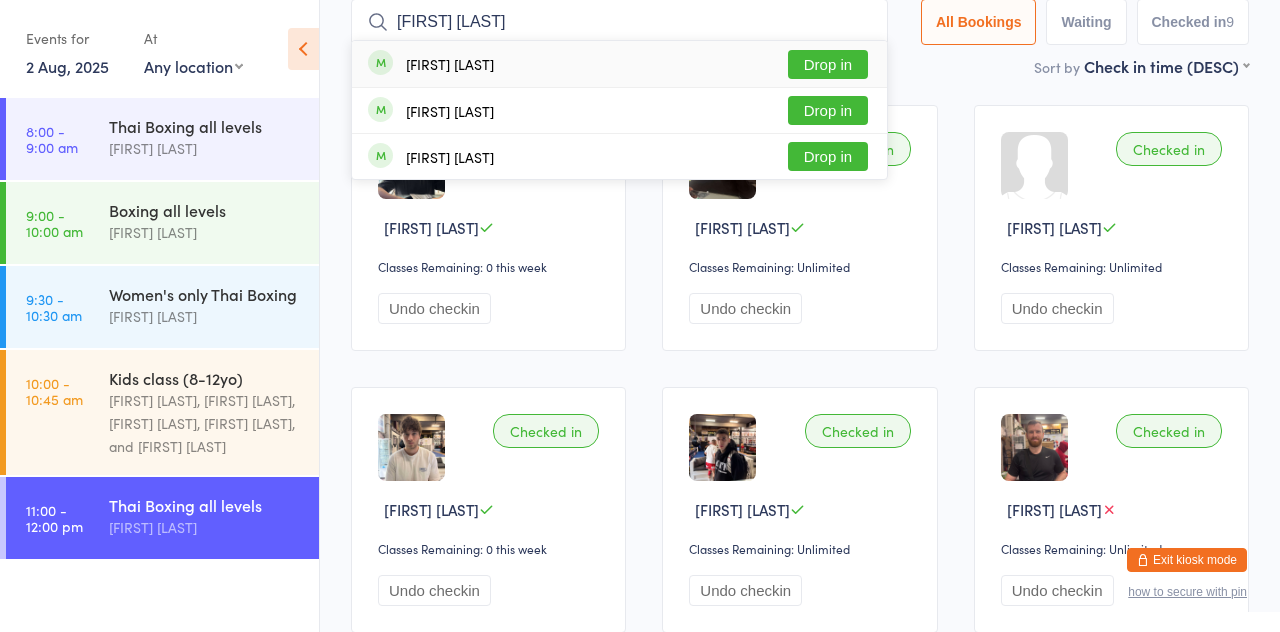 type on "[FIRST] [LAST]" 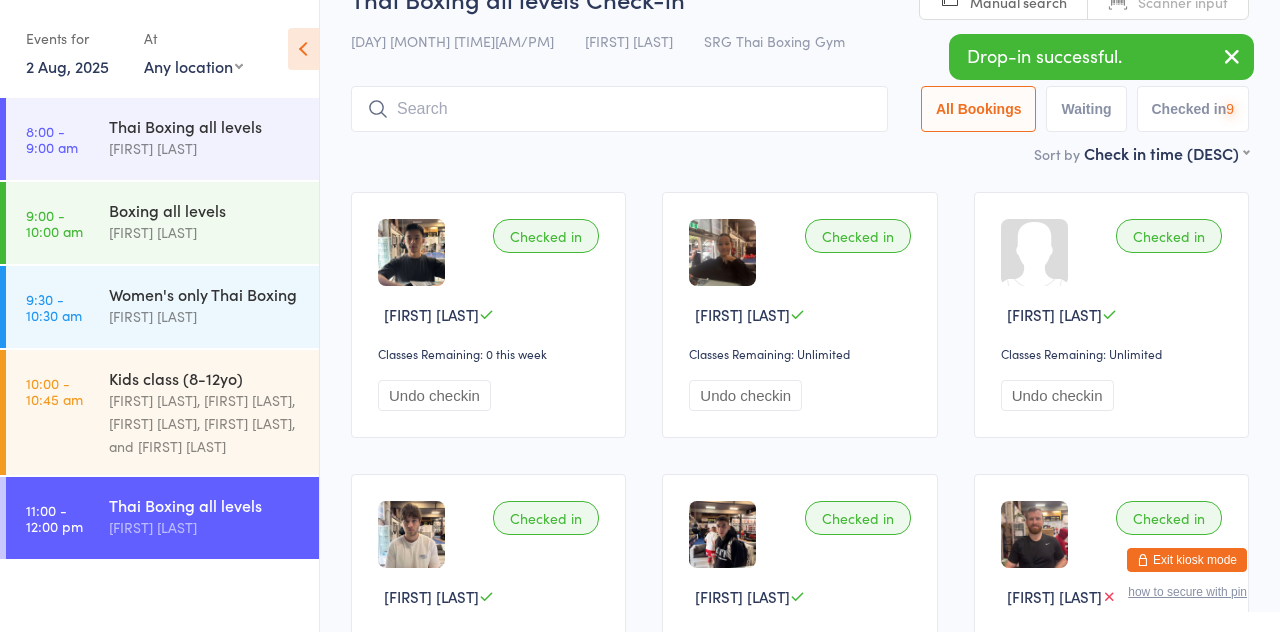 scroll, scrollTop: 26, scrollLeft: 0, axis: vertical 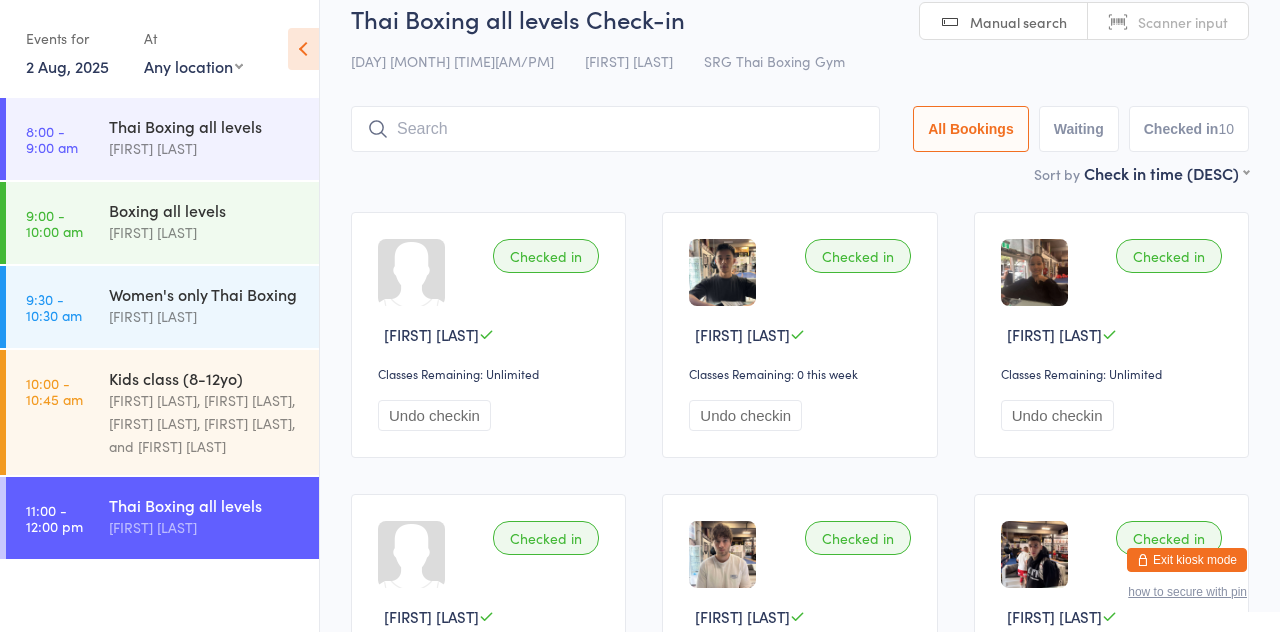click on "Sort by   Check in time (DESC) First name (ASC) First name (DESC) Last name (ASC) Last name (DESC) Check in time (ASC) Check in time (DESC) Rank (ASC) Rank (DESC)" at bounding box center [800, 173] 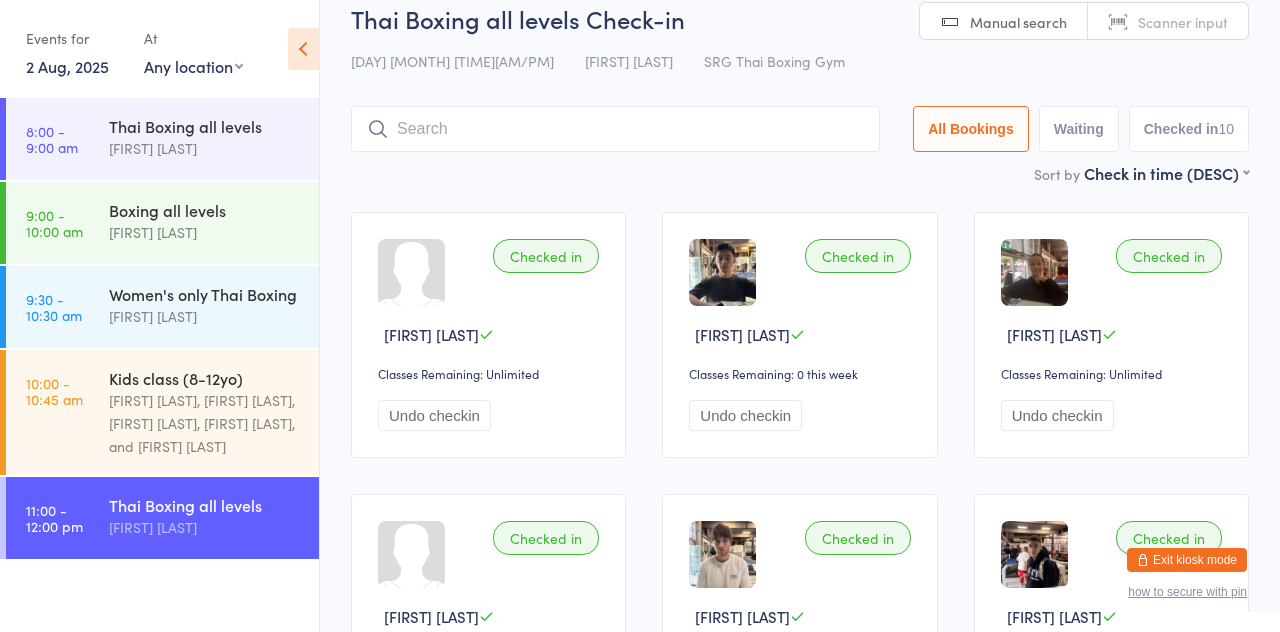 click at bounding box center (615, 129) 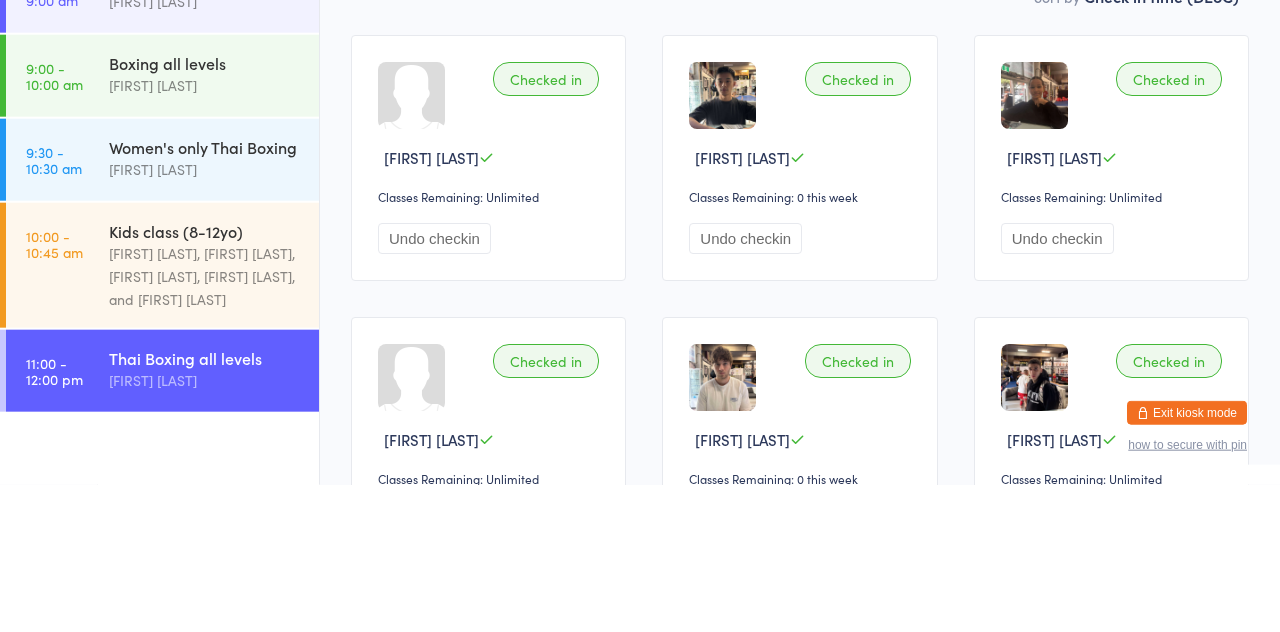 scroll, scrollTop: 0, scrollLeft: 0, axis: both 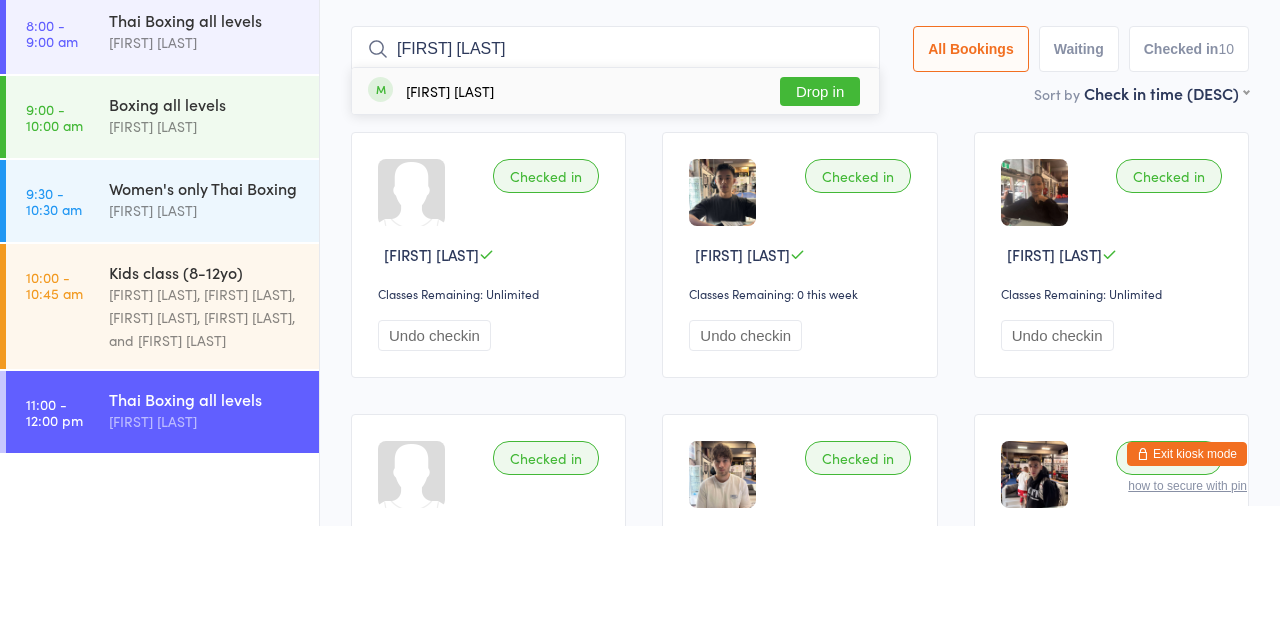 type on "[FIRST] [LAST]" 